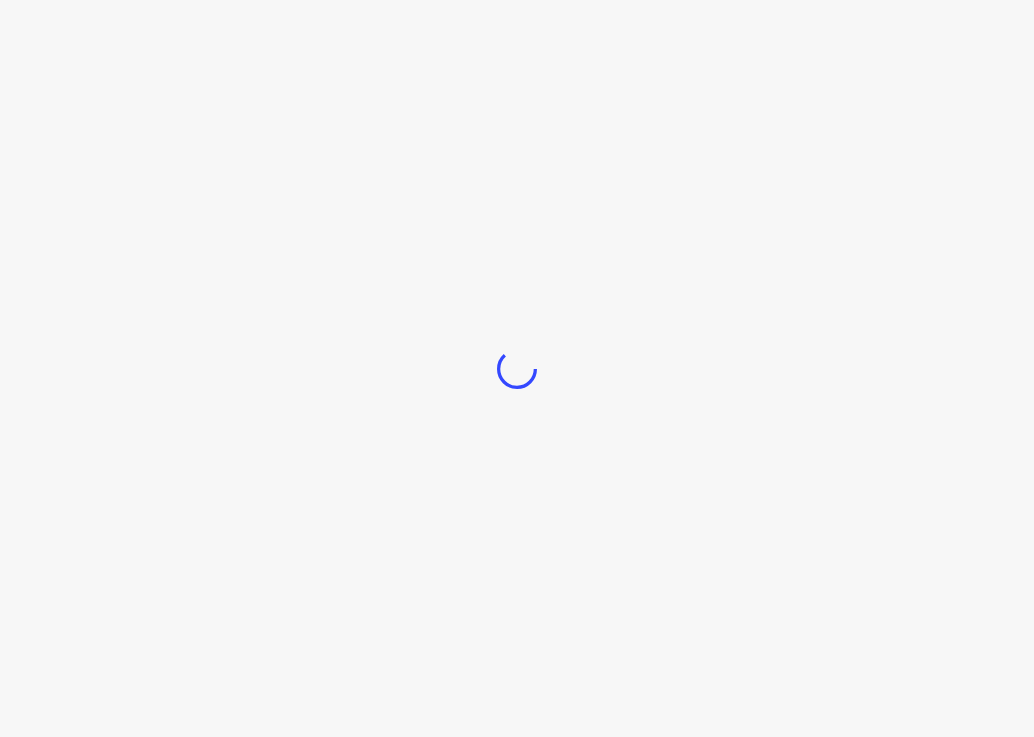 scroll, scrollTop: 0, scrollLeft: 0, axis: both 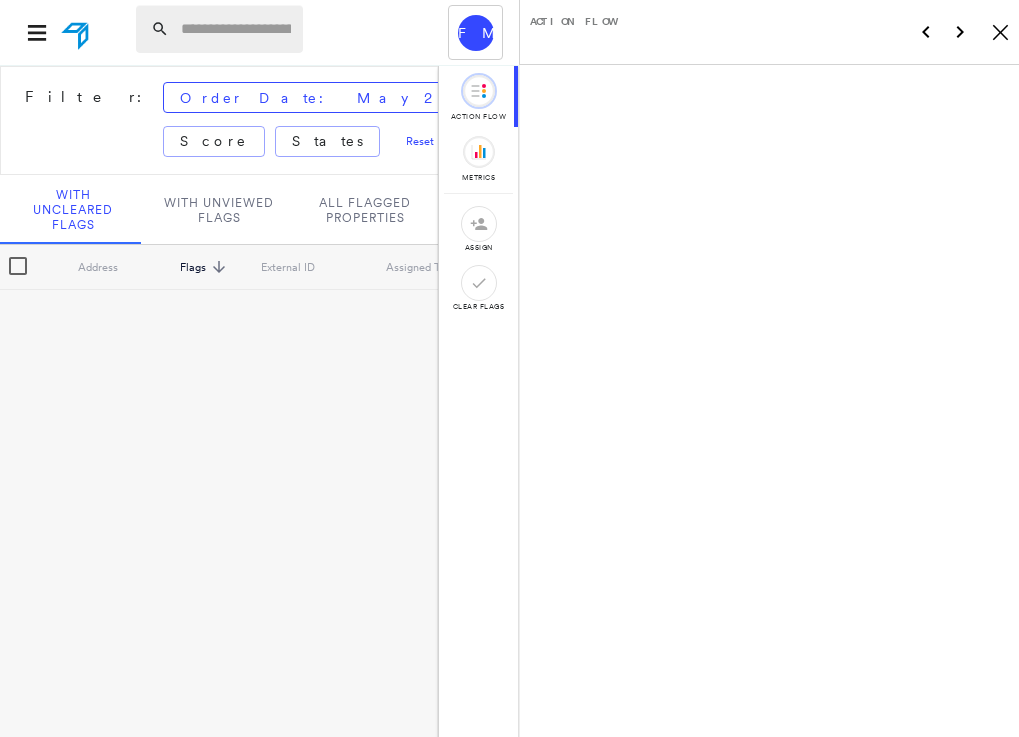 click at bounding box center [236, 29] 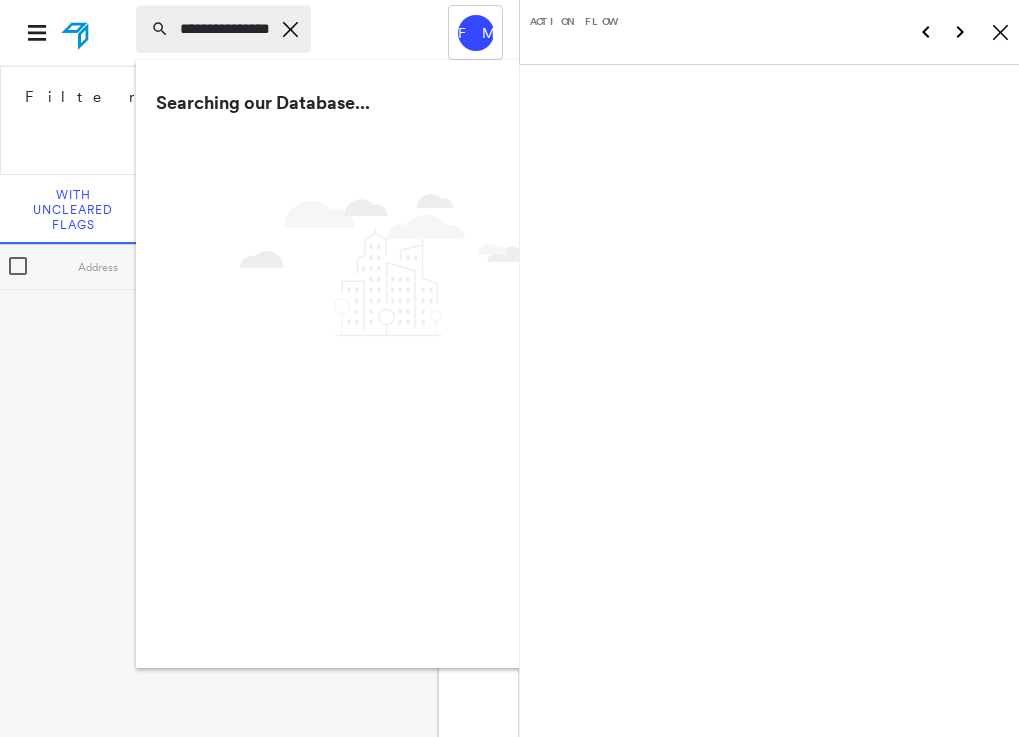 type on "**********" 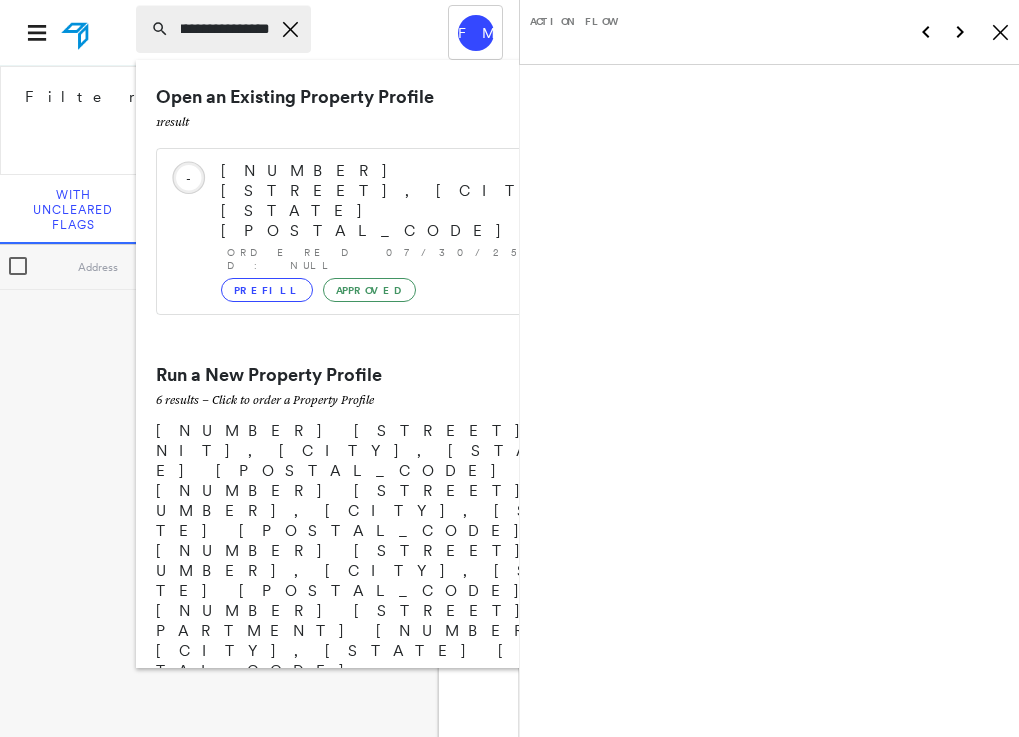 scroll, scrollTop: 0, scrollLeft: 27, axis: horizontal 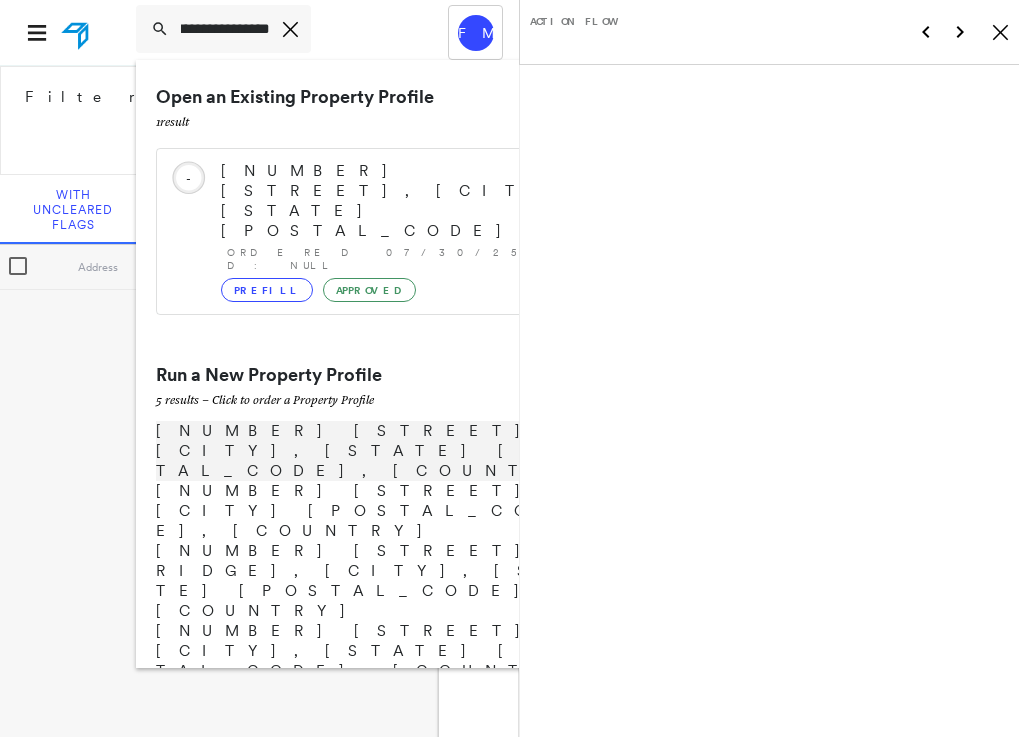 click on "[NUMBER] [STREET], [CITY], [STATE] [POSTAL_CODE], [COUNTRY]" at bounding box center [381, 451] 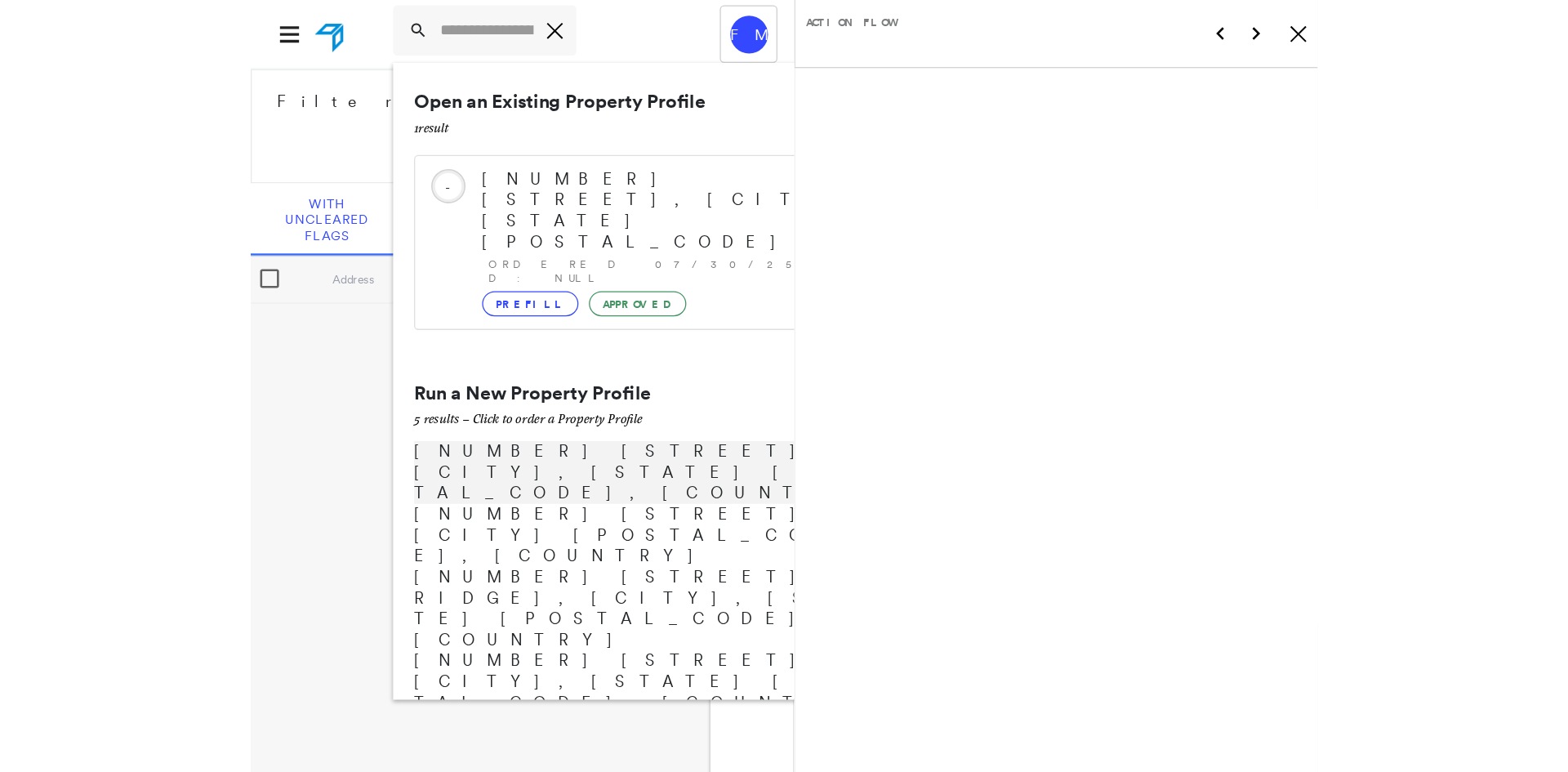 scroll, scrollTop: 0, scrollLeft: 0, axis: both 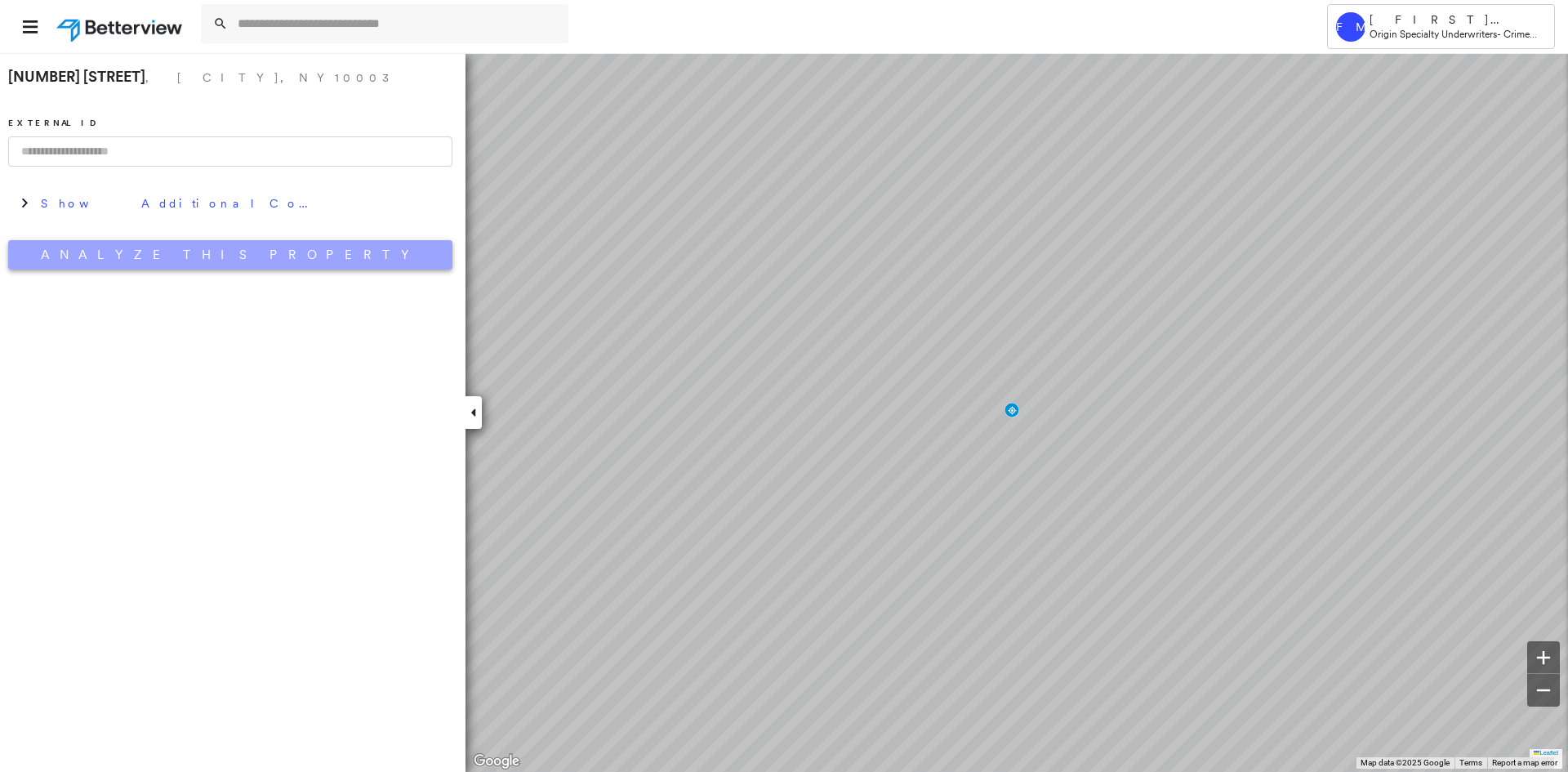 click on "Analyze This Property" at bounding box center (230, 255) 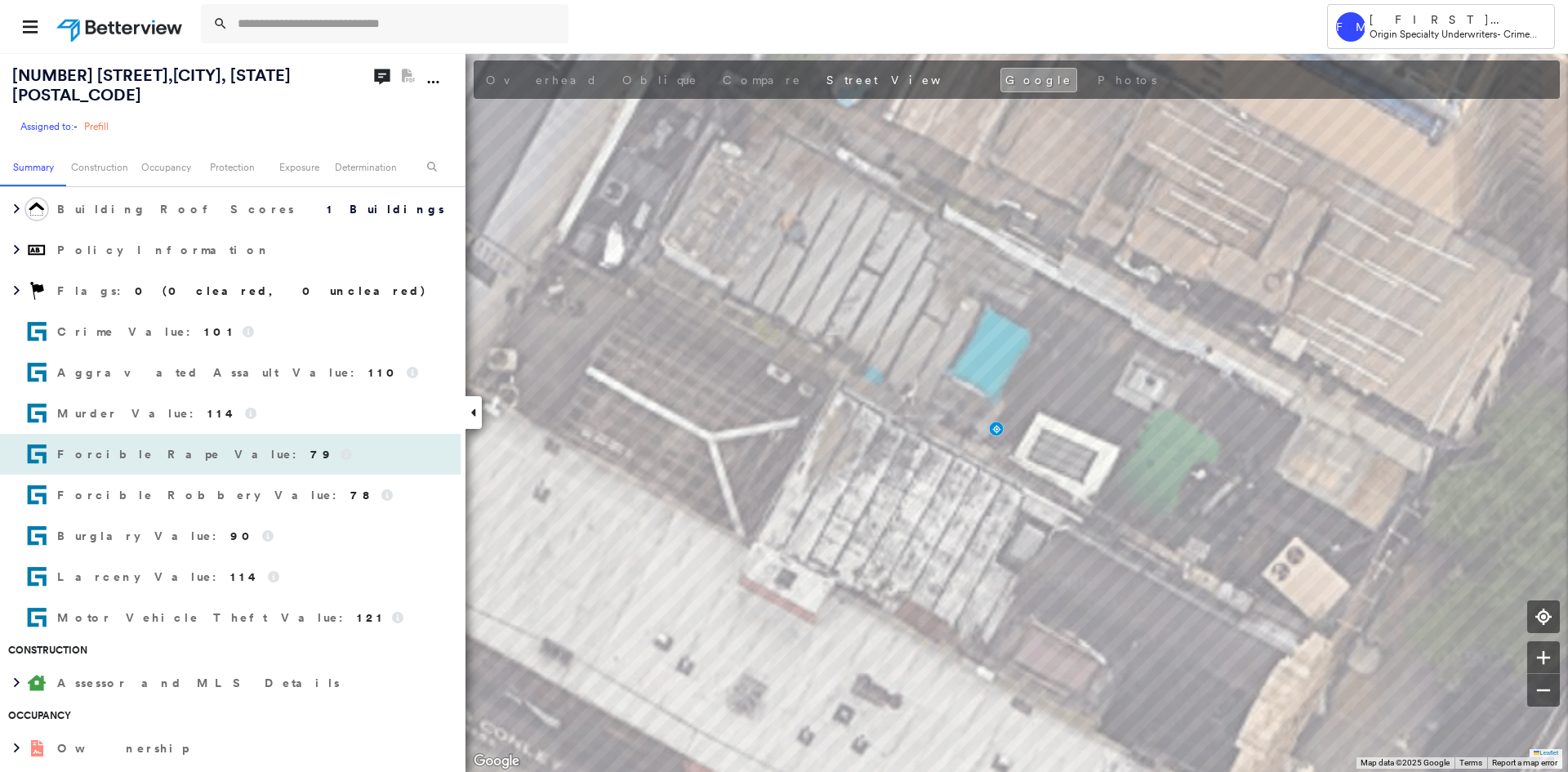 scroll, scrollTop: 82, scrollLeft: 0, axis: vertical 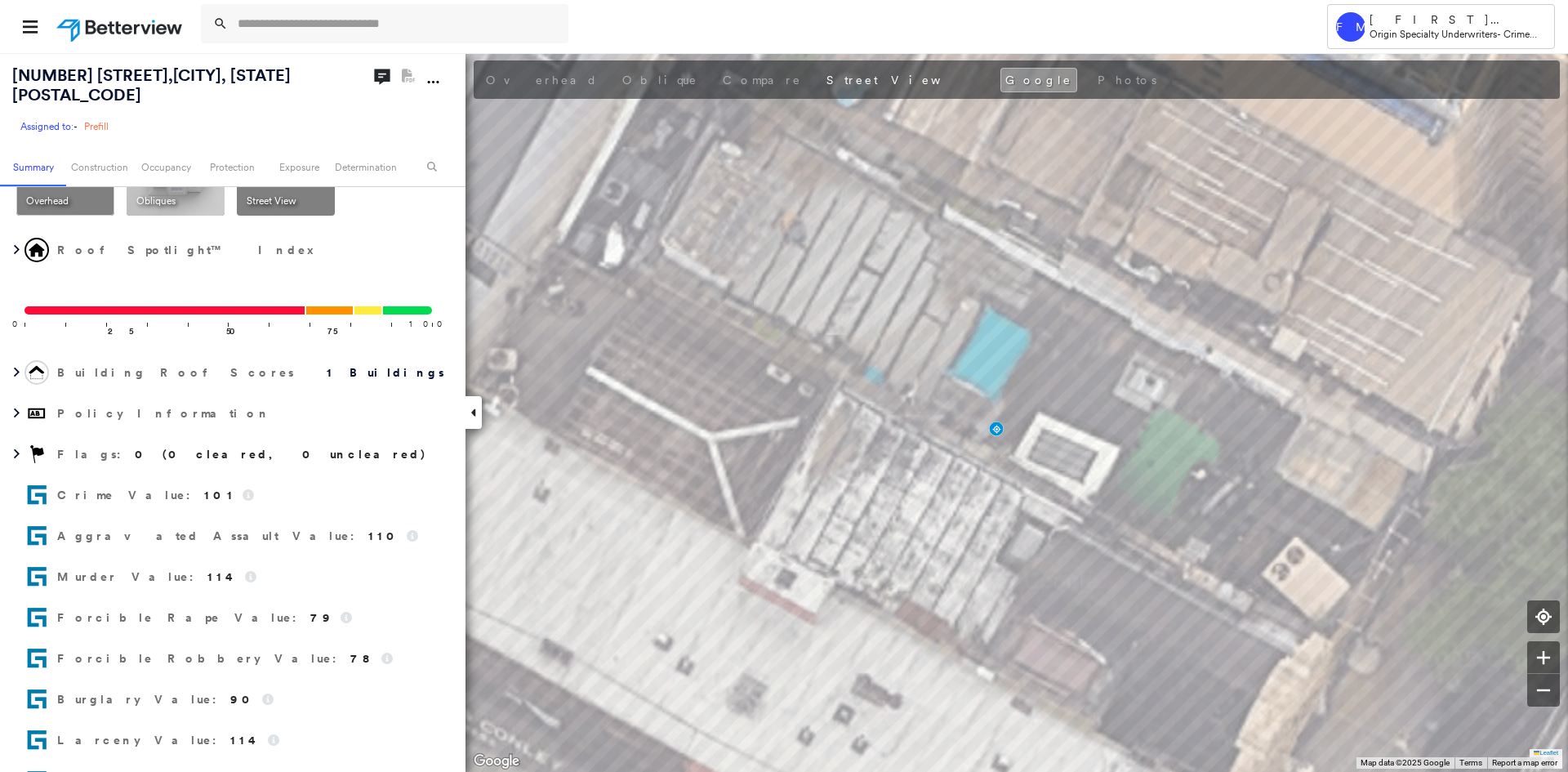 click on "[NUMBER]  [STREET] ,  [CITY], [STATE] [POSTAL_CODE]" at bounding box center [176, 85] 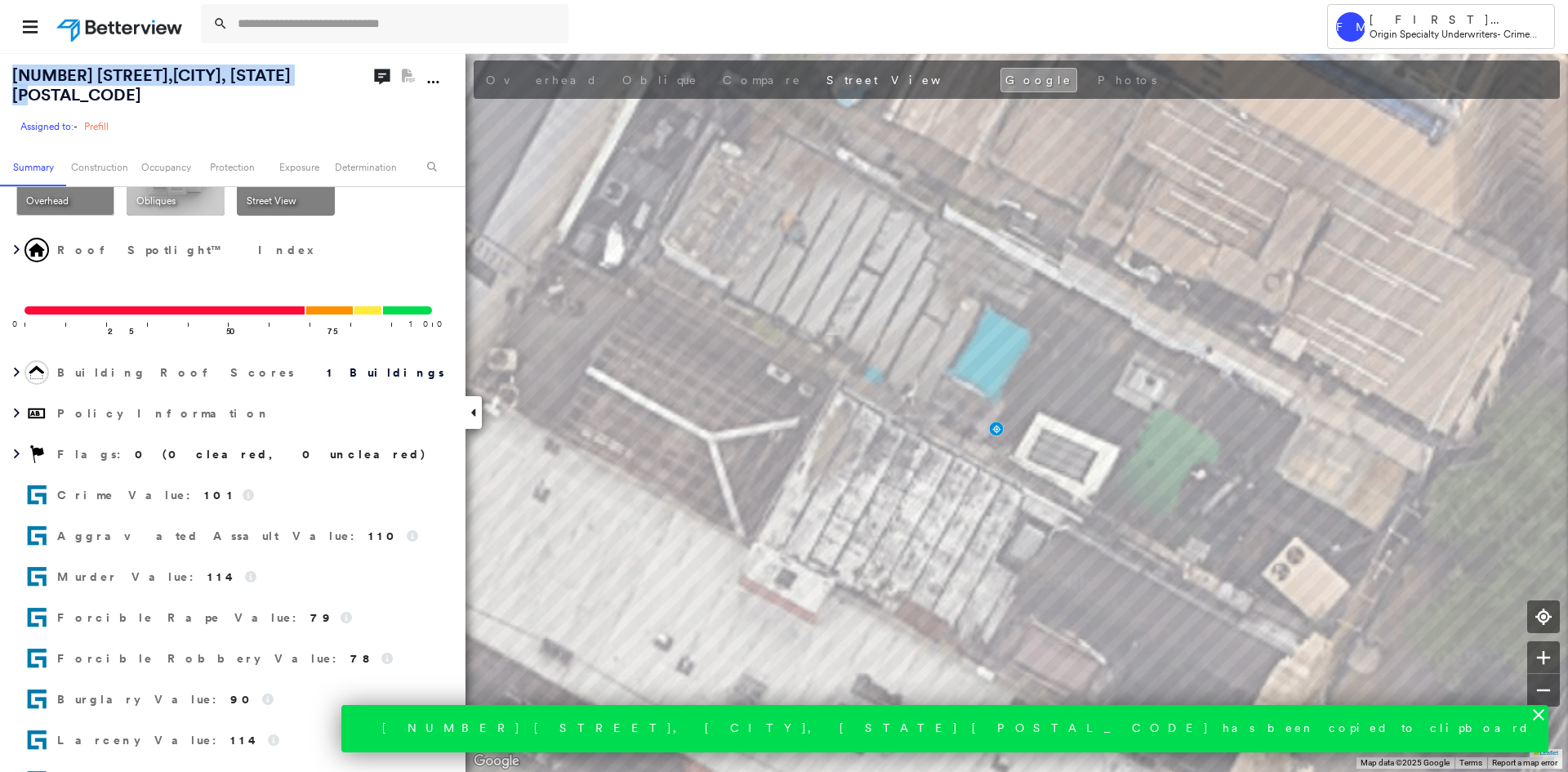 drag, startPoint x: 269, startPoint y: 76, endPoint x: 0, endPoint y: 70, distance: 269.06691 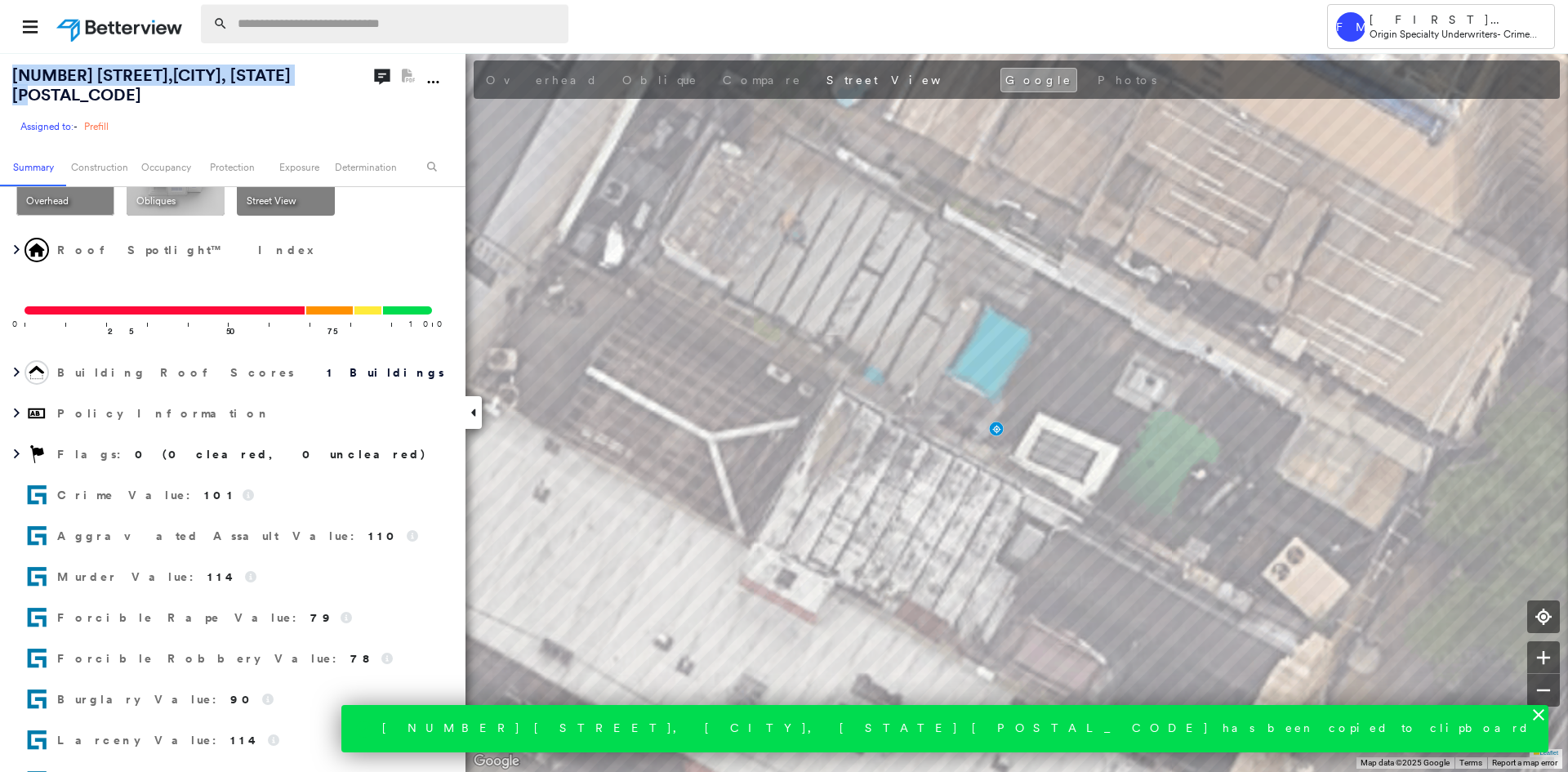 copy on "[NUMBER]  [STREET] ,  [CITY], [STATE] [POSTAL_CODE]" 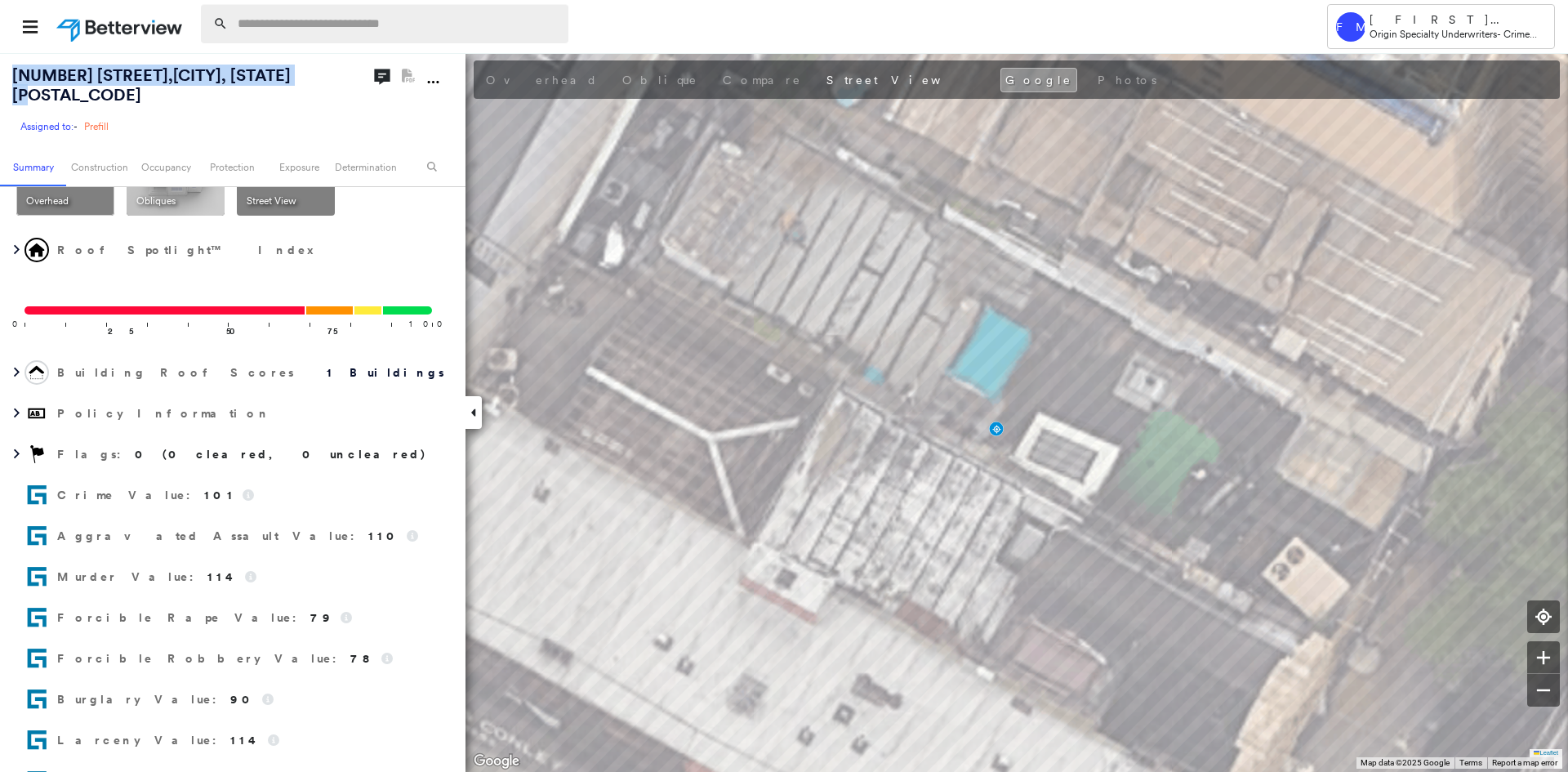 click at bounding box center [398, 24] 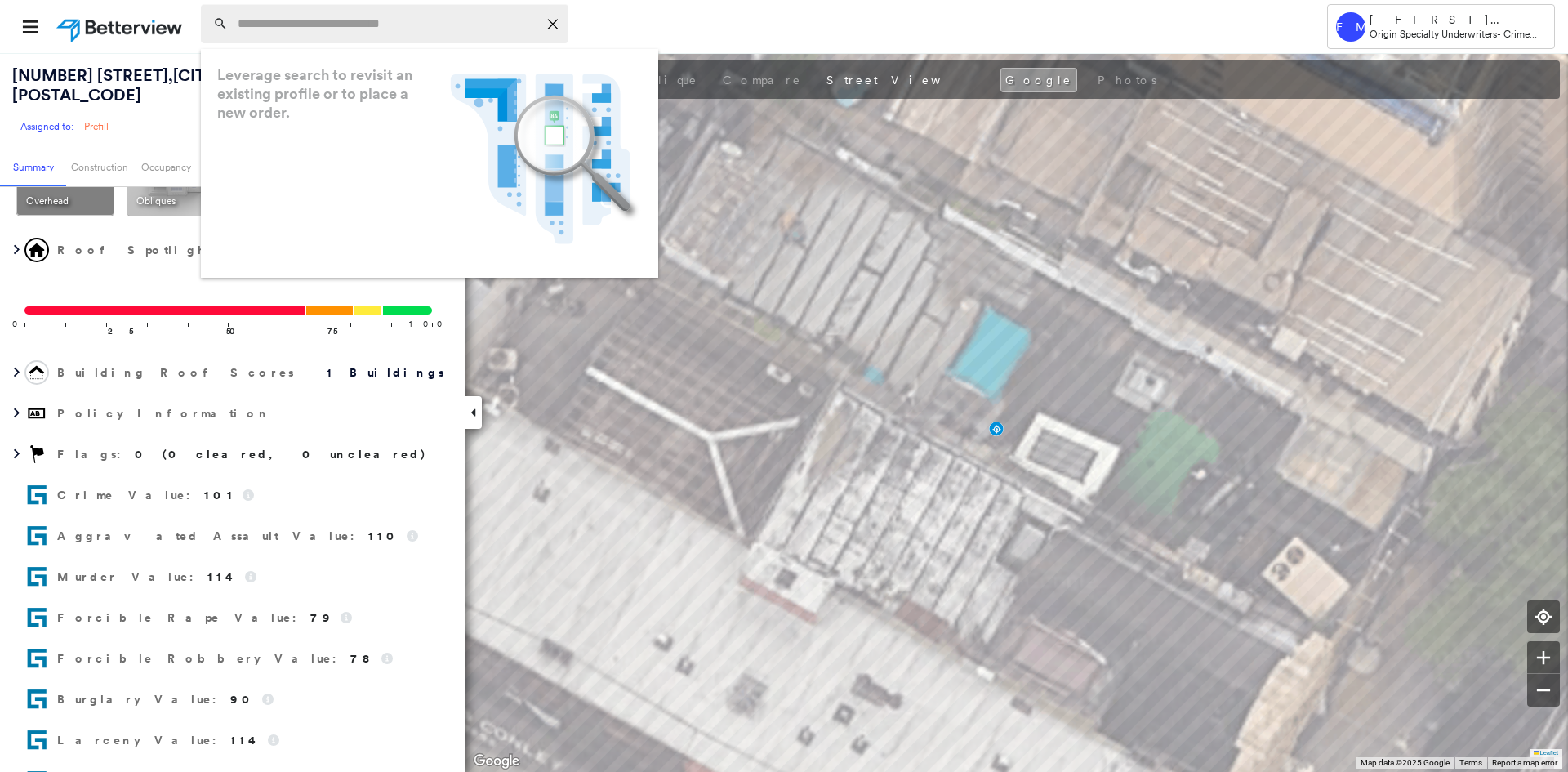paste on "**********" 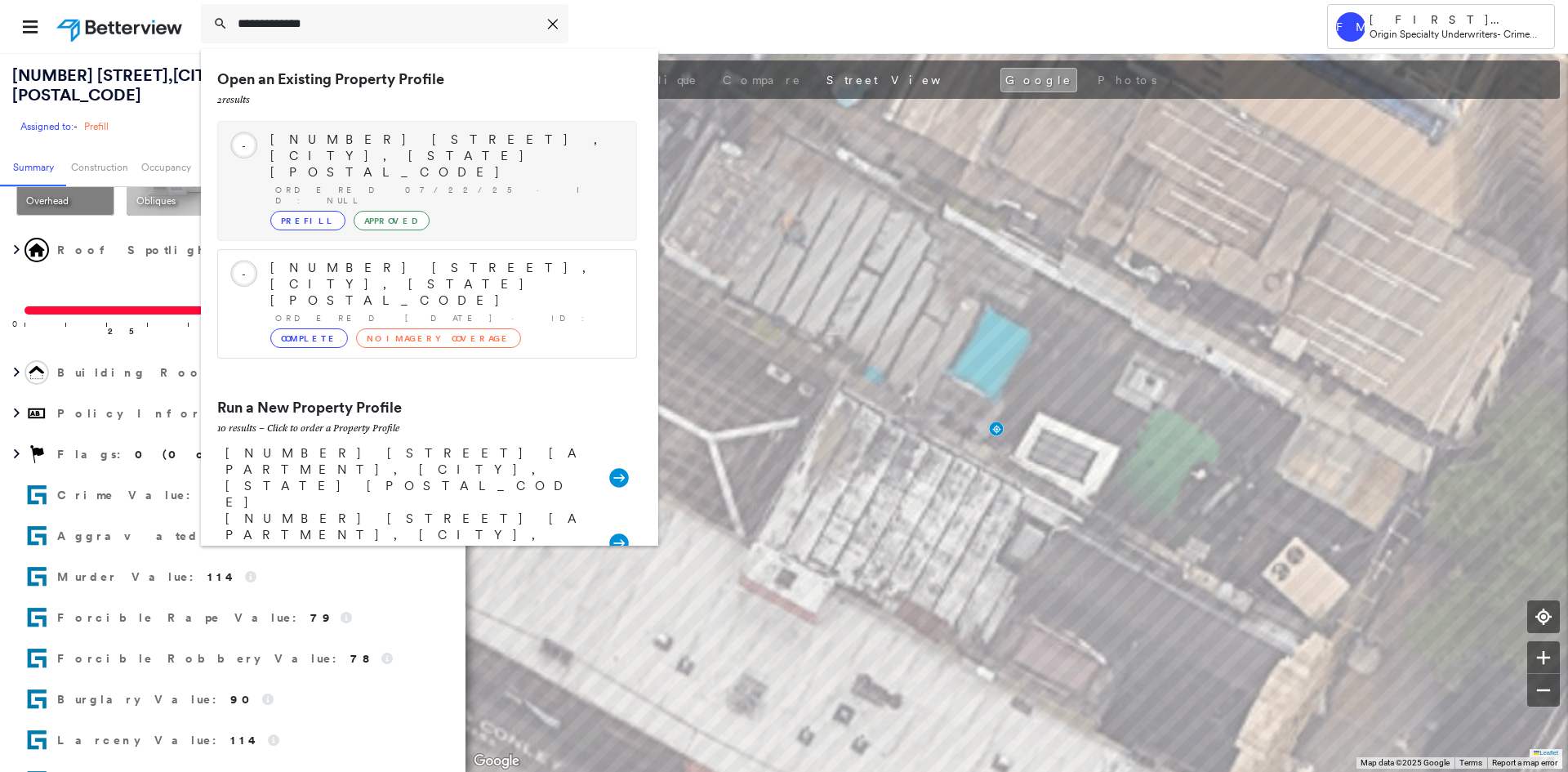 type on "**********" 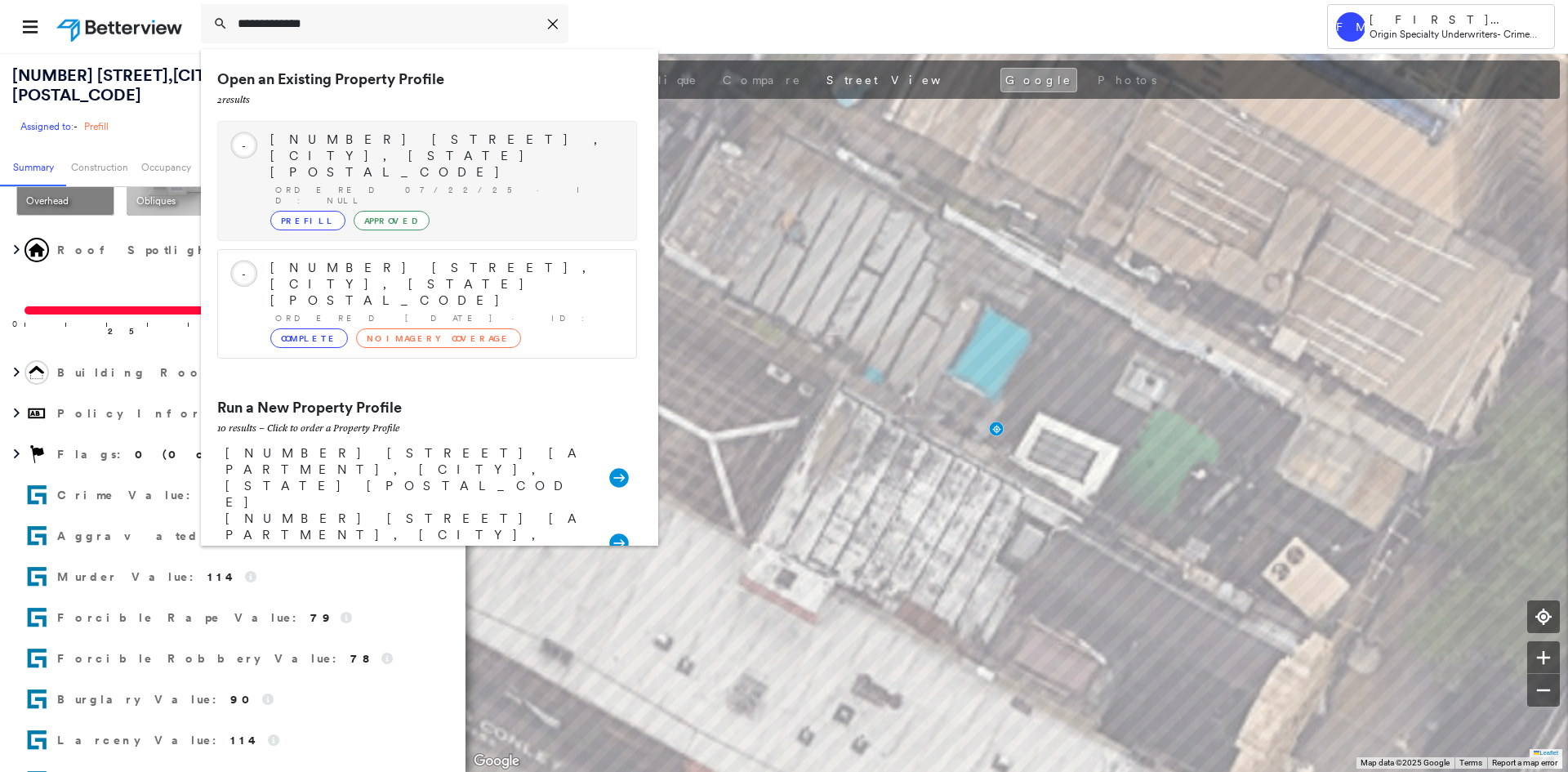 click on "Prefill Approved" at bounding box center [445, 221] 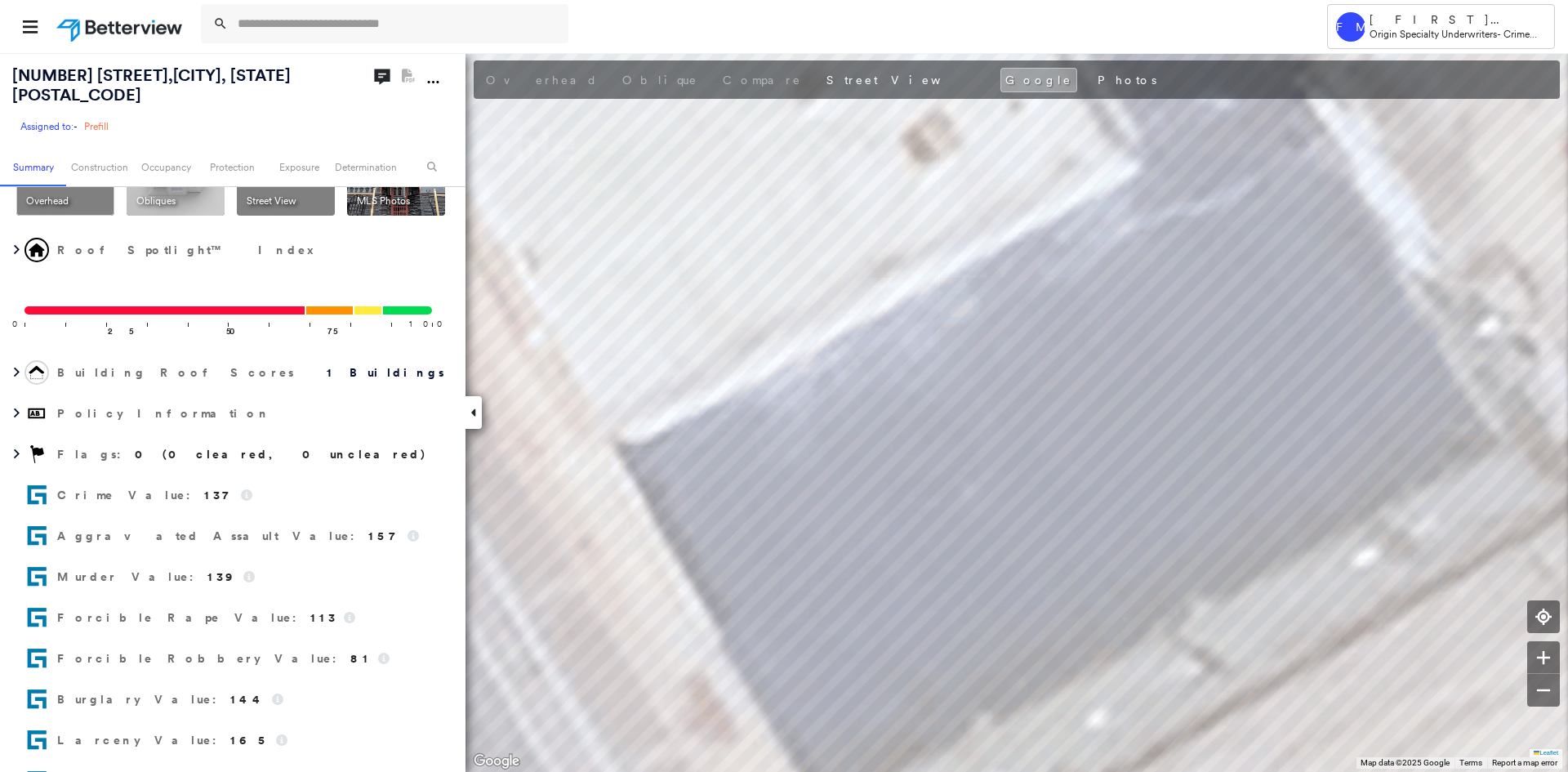 click on "[NUMBER] [STREET]  ,  [CITY], [STATE] [POSTAL_CODE]" at bounding box center [176, 85] 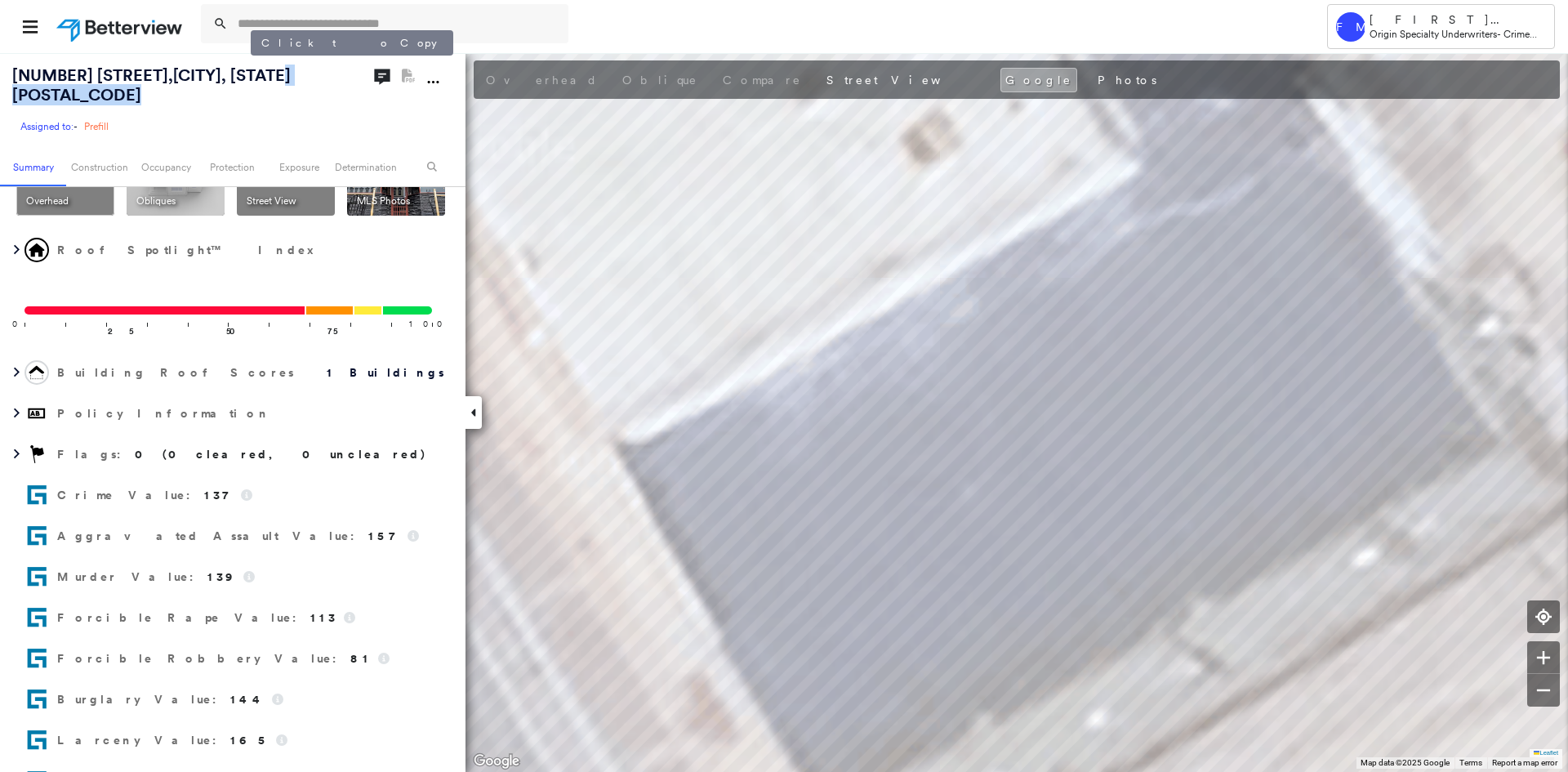 click on "[NUMBER] [STREET]  ,  [CITY], [STATE] [POSTAL_CODE]" at bounding box center [176, 85] 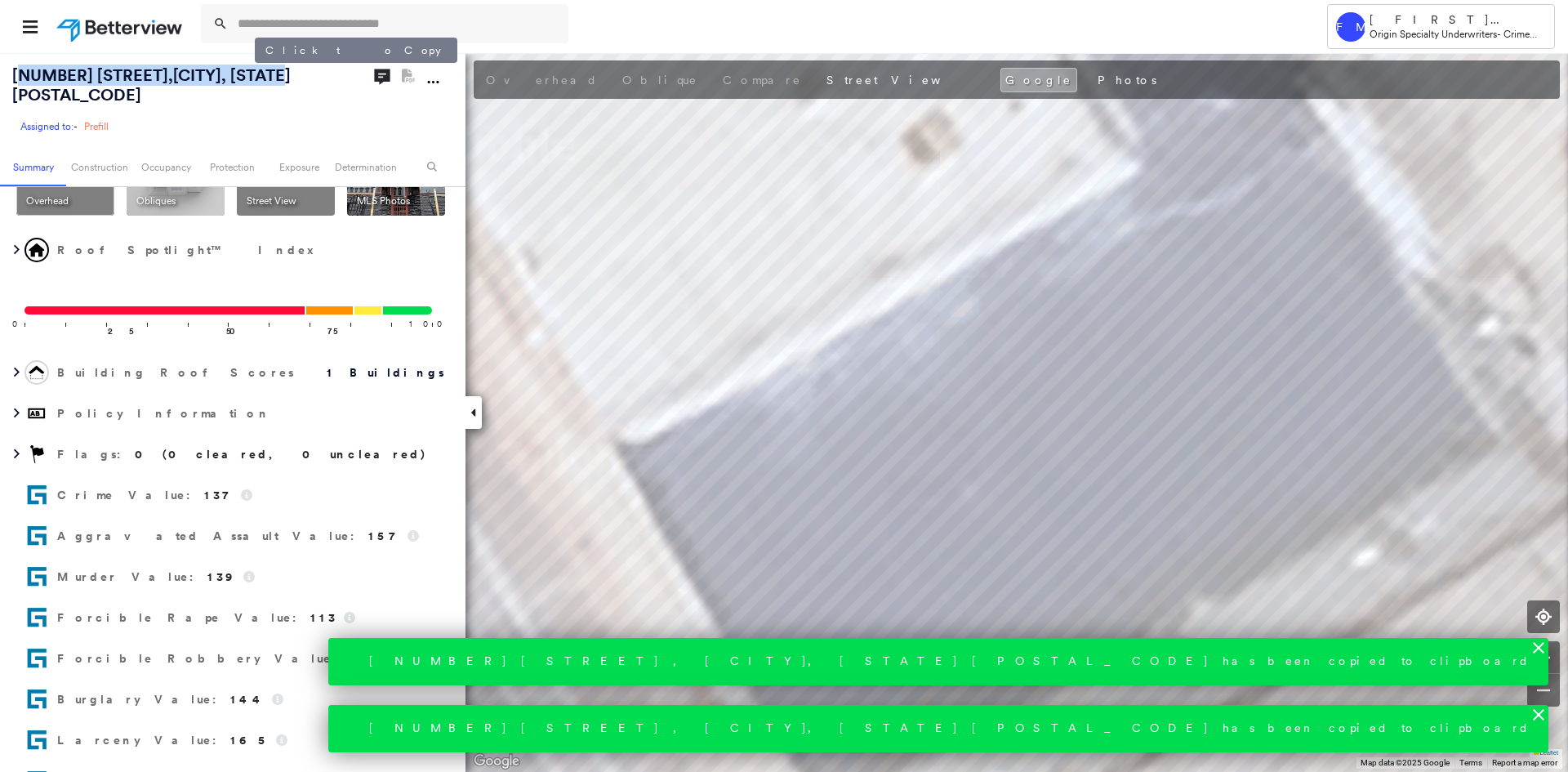 drag, startPoint x: 17, startPoint y: 76, endPoint x: 256, endPoint y: 74, distance: 239.00837 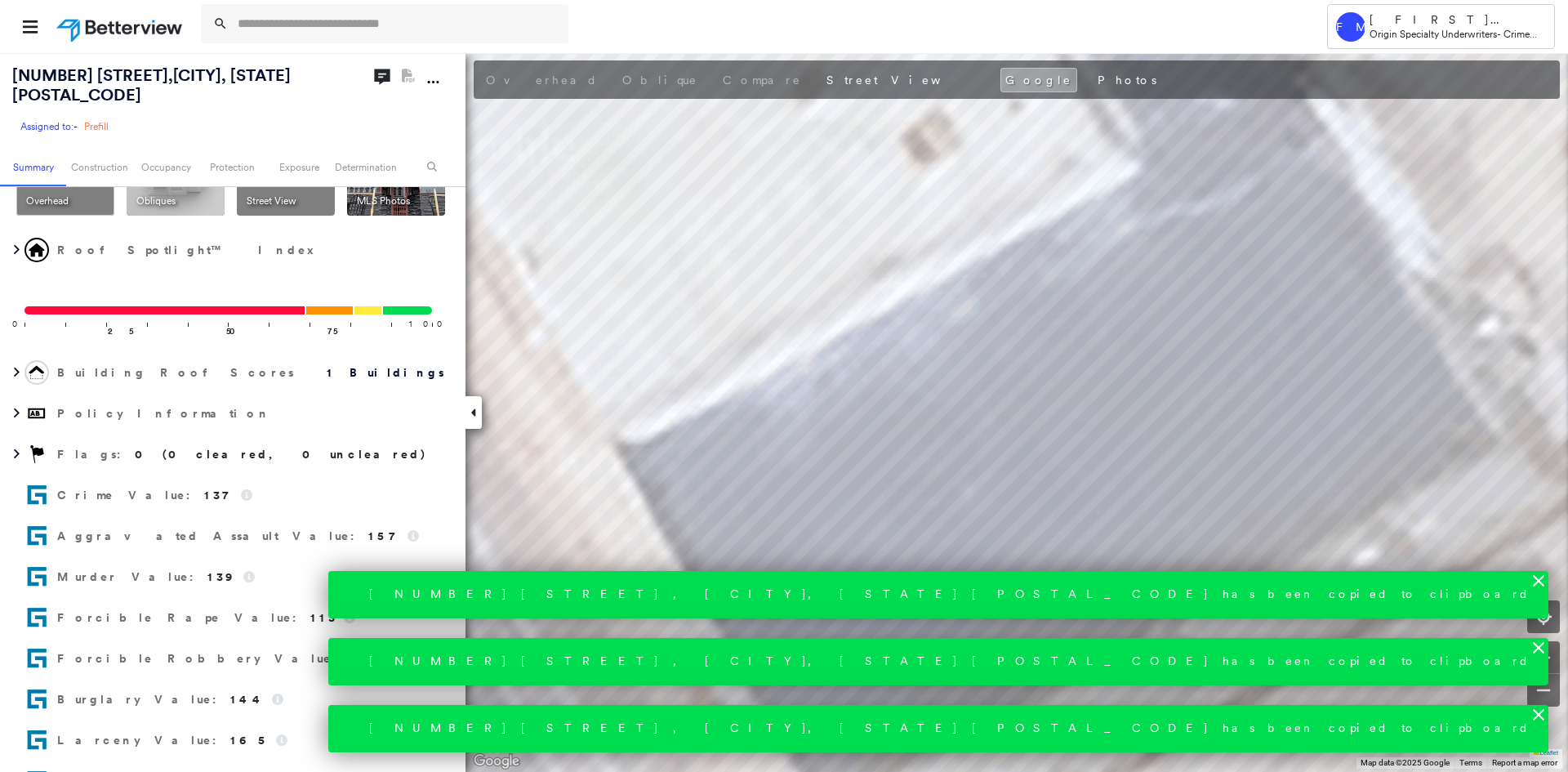 click on "[NUMBER] [STREET]  ,  [CITY], [STATE] [POSTAL_CODE] Assigned to:  - Assigned to:  - Assigned to:  - Prefill" at bounding box center [189, 100] 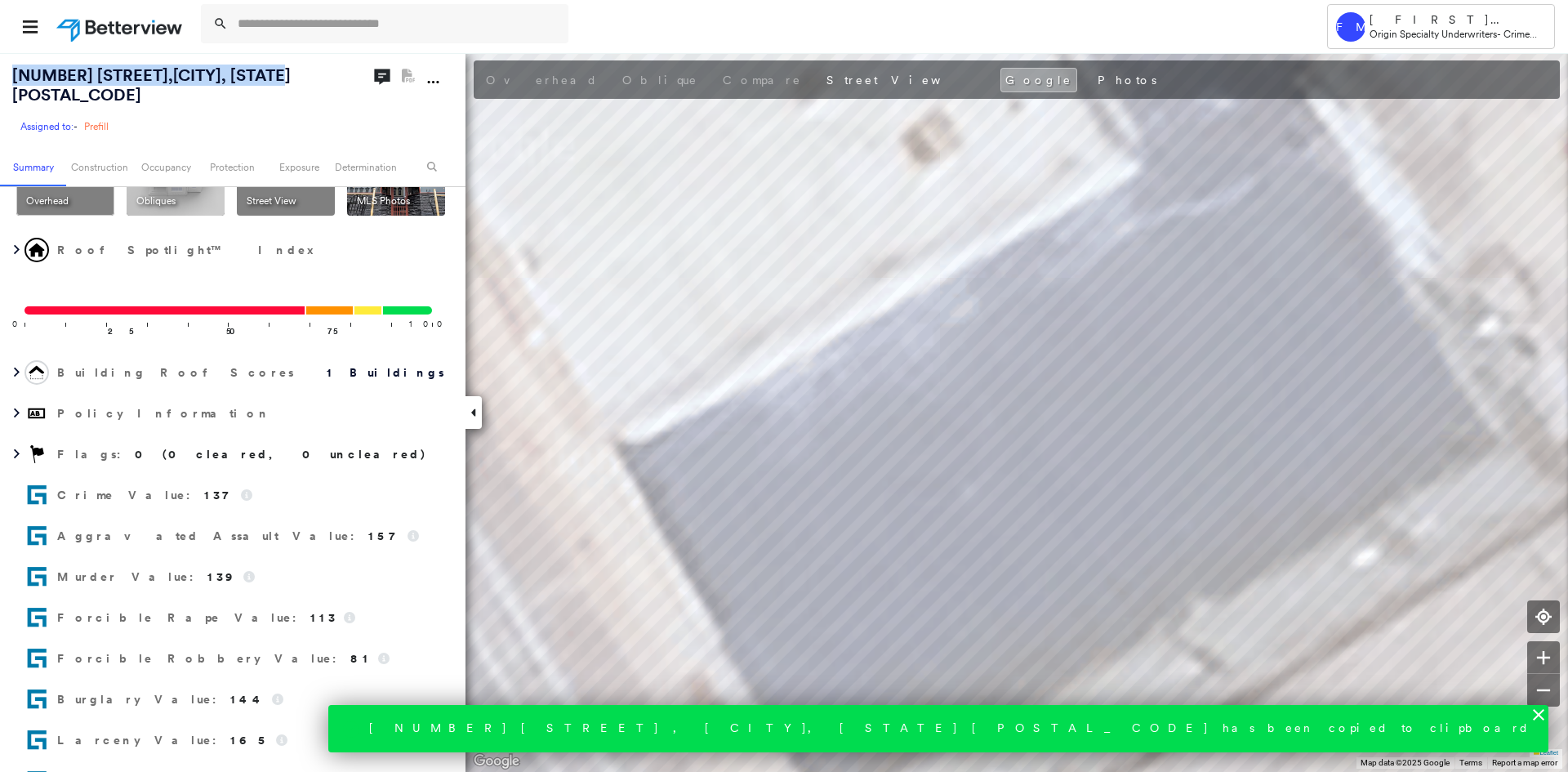 drag, startPoint x: 246, startPoint y: 78, endPoint x: 0, endPoint y: 77, distance: 246.00203 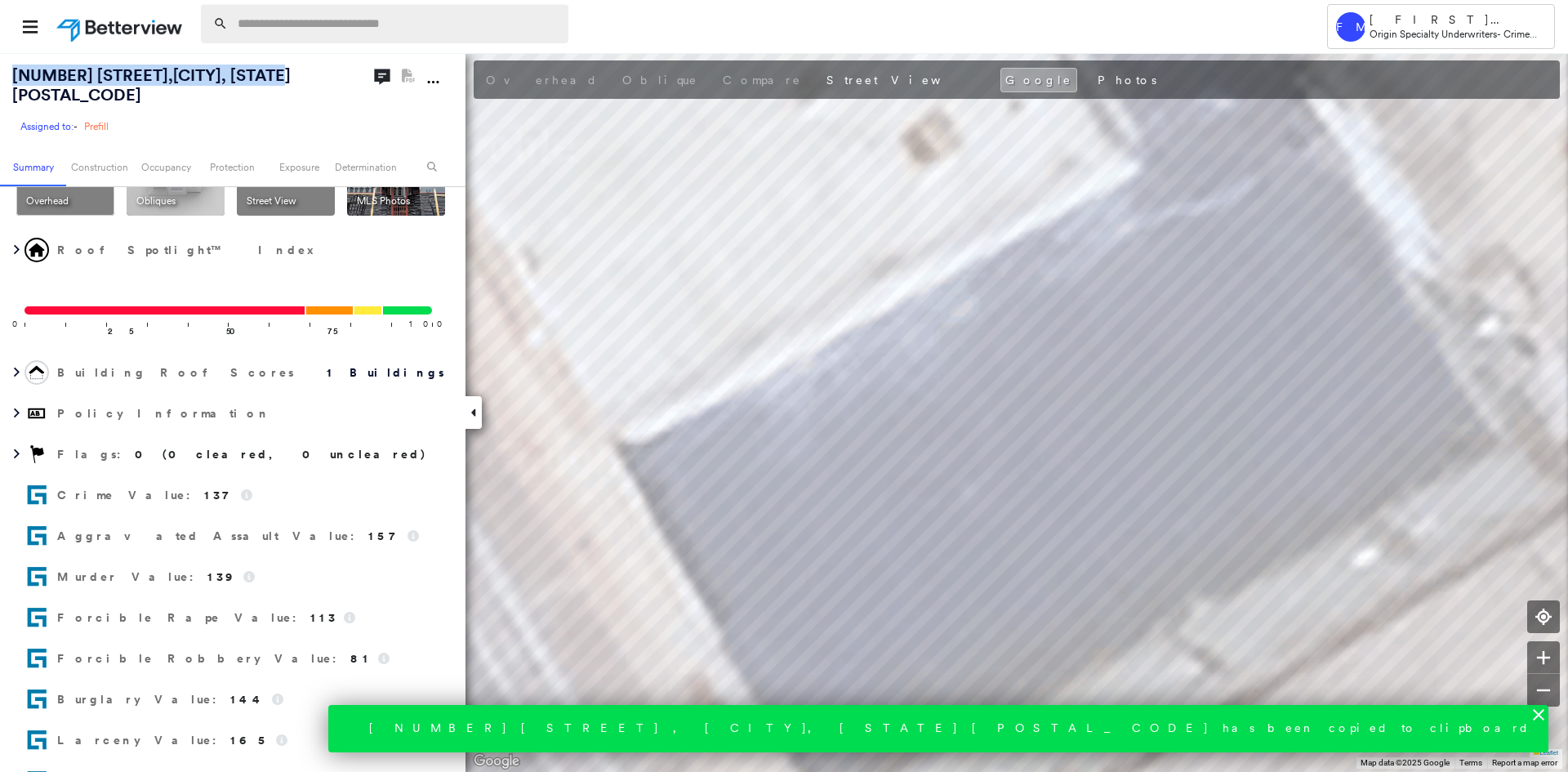 copy on "[NUMBER] [STREET]  ,  [CITY], [STATE] [POSTAL_CODE]" 